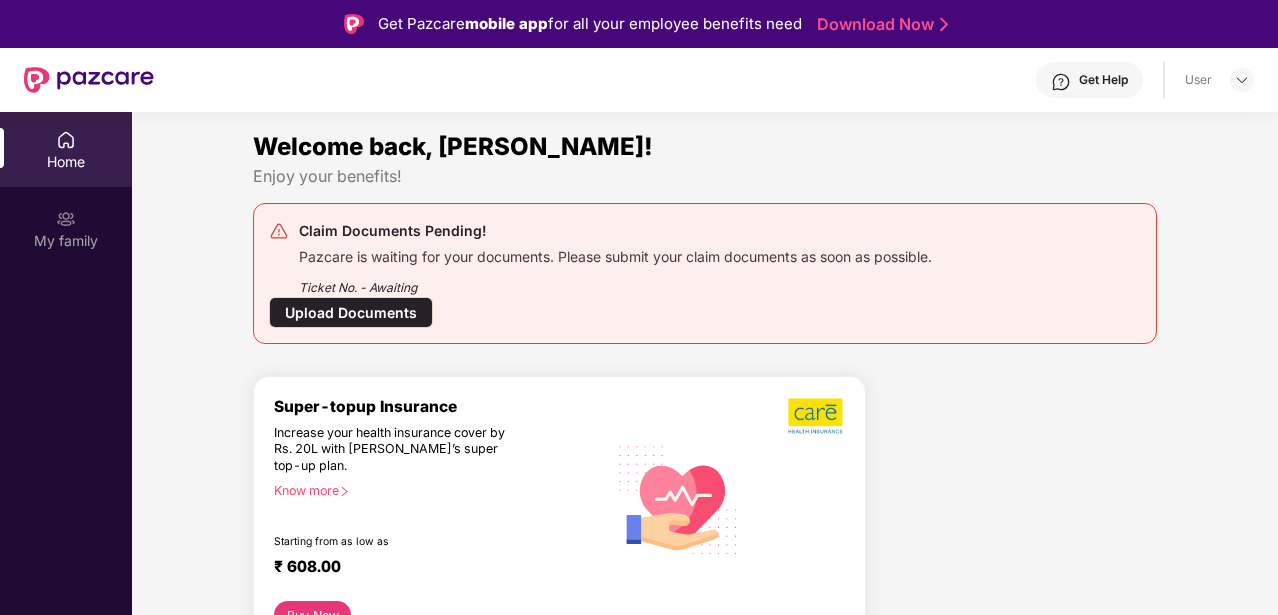 scroll, scrollTop: 0, scrollLeft: 0, axis: both 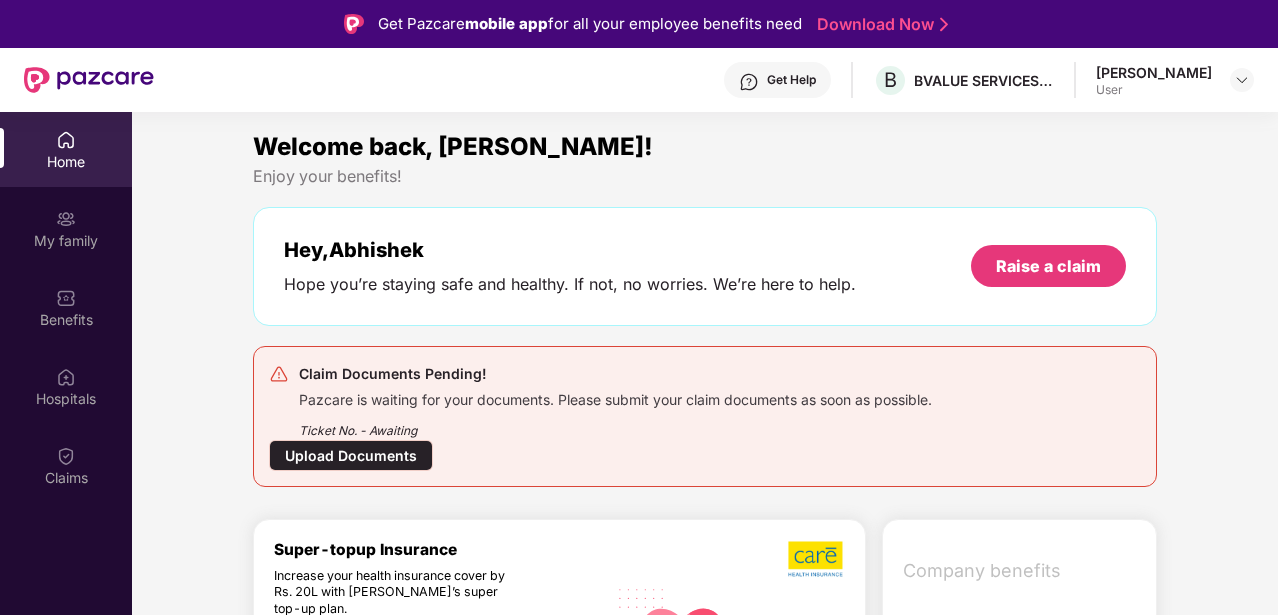 click on "Upload Documents" at bounding box center [351, 455] 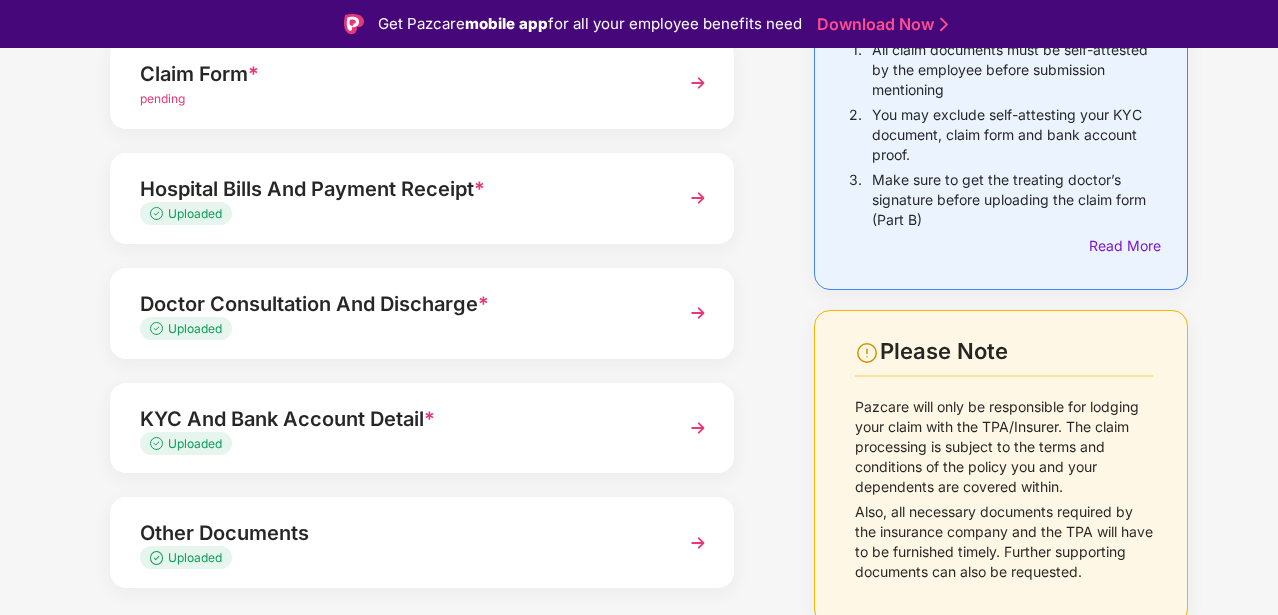 scroll, scrollTop: 289, scrollLeft: 0, axis: vertical 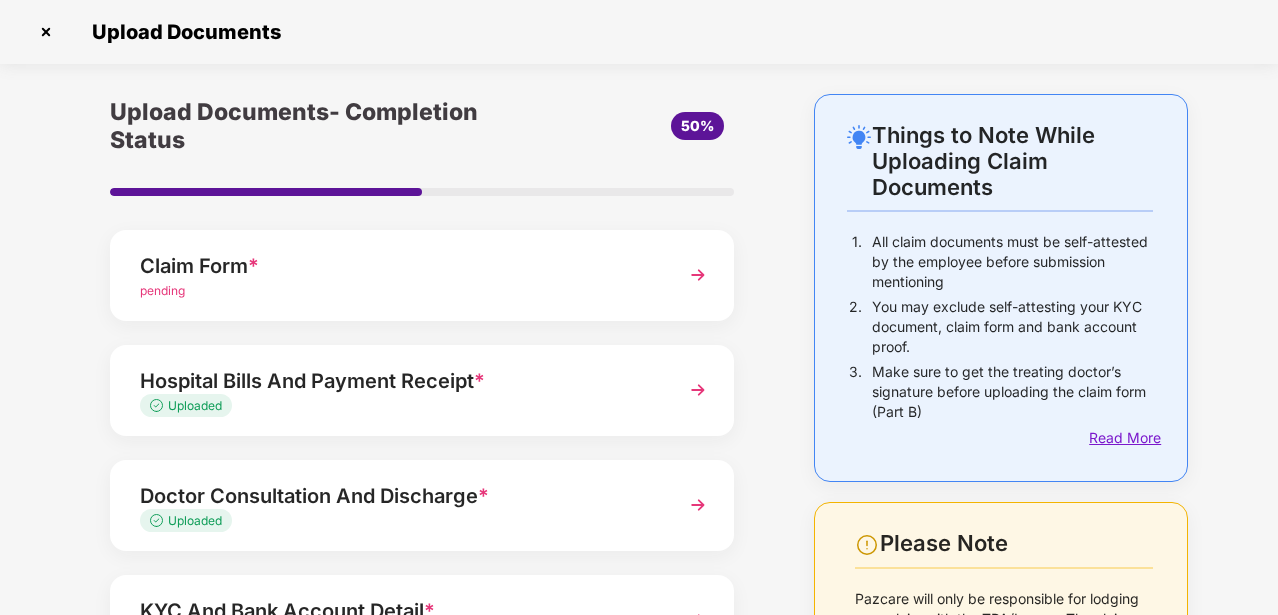 click on "Read More" at bounding box center [1121, 438] 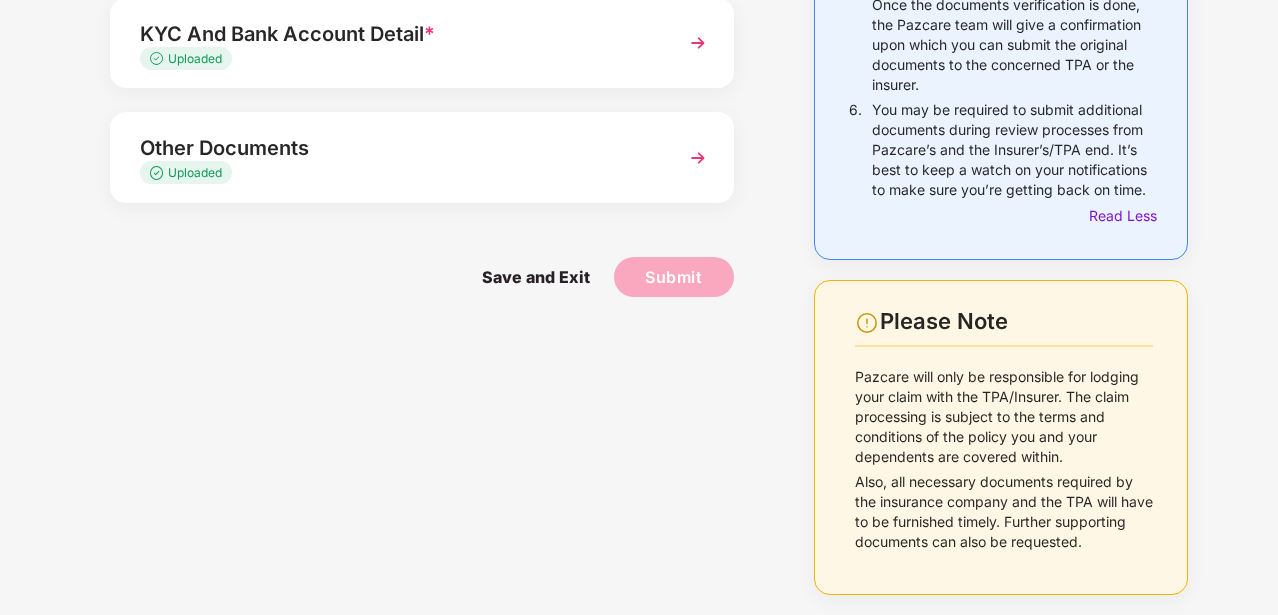 scroll, scrollTop: 0, scrollLeft: 0, axis: both 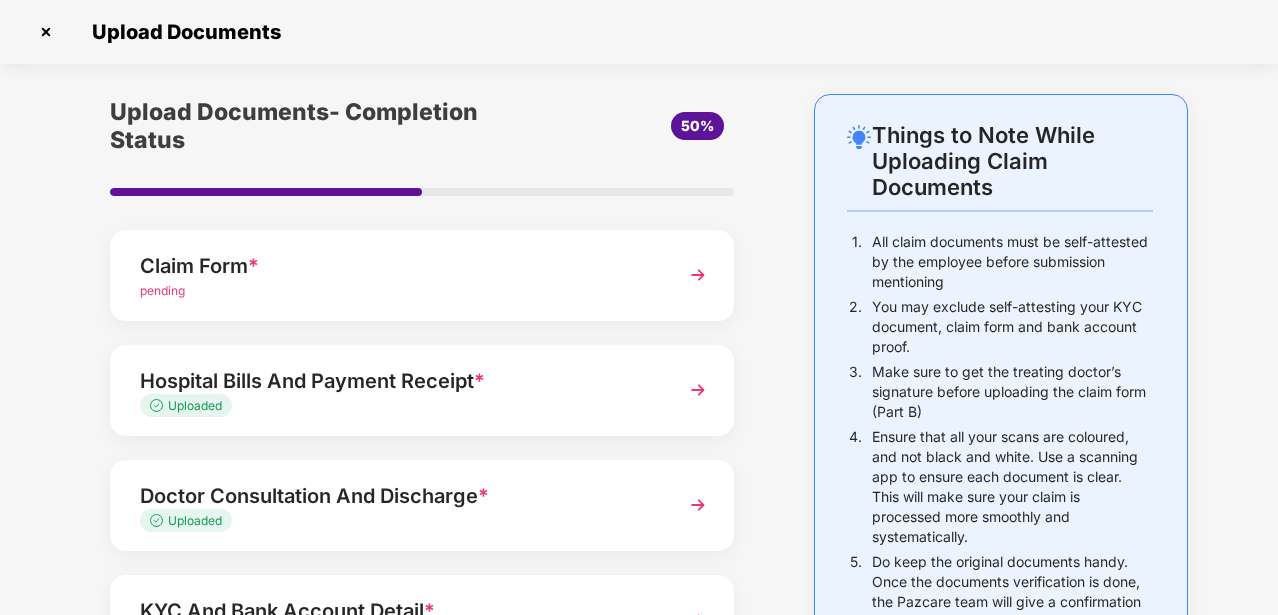 click at bounding box center [698, 275] 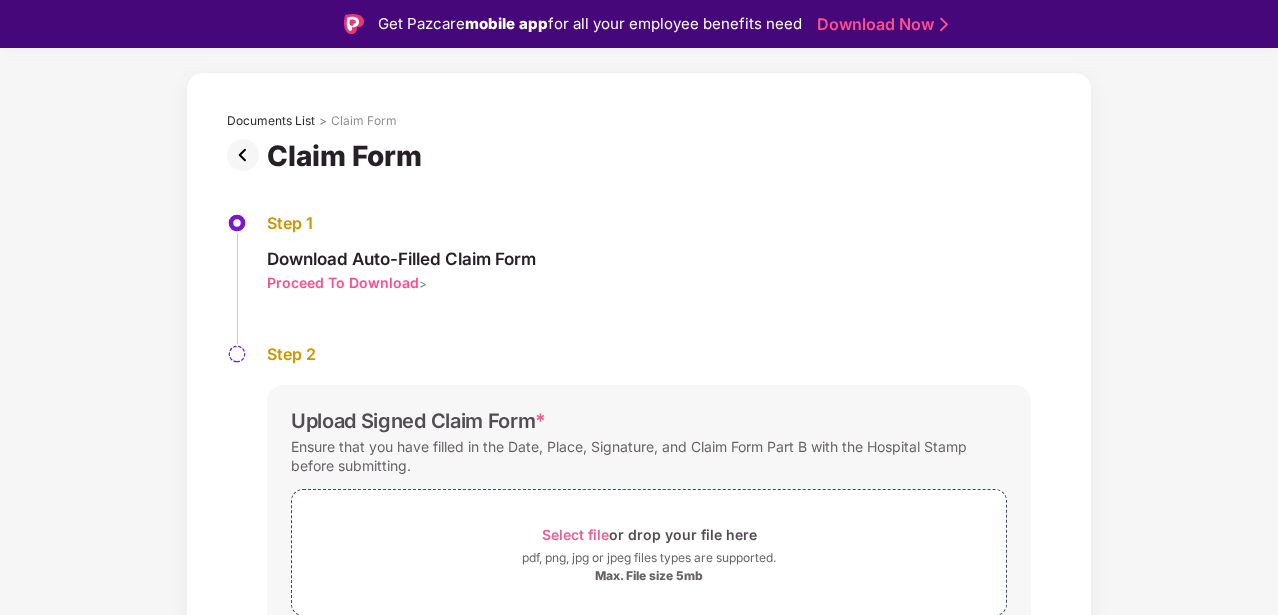 scroll, scrollTop: 85, scrollLeft: 0, axis: vertical 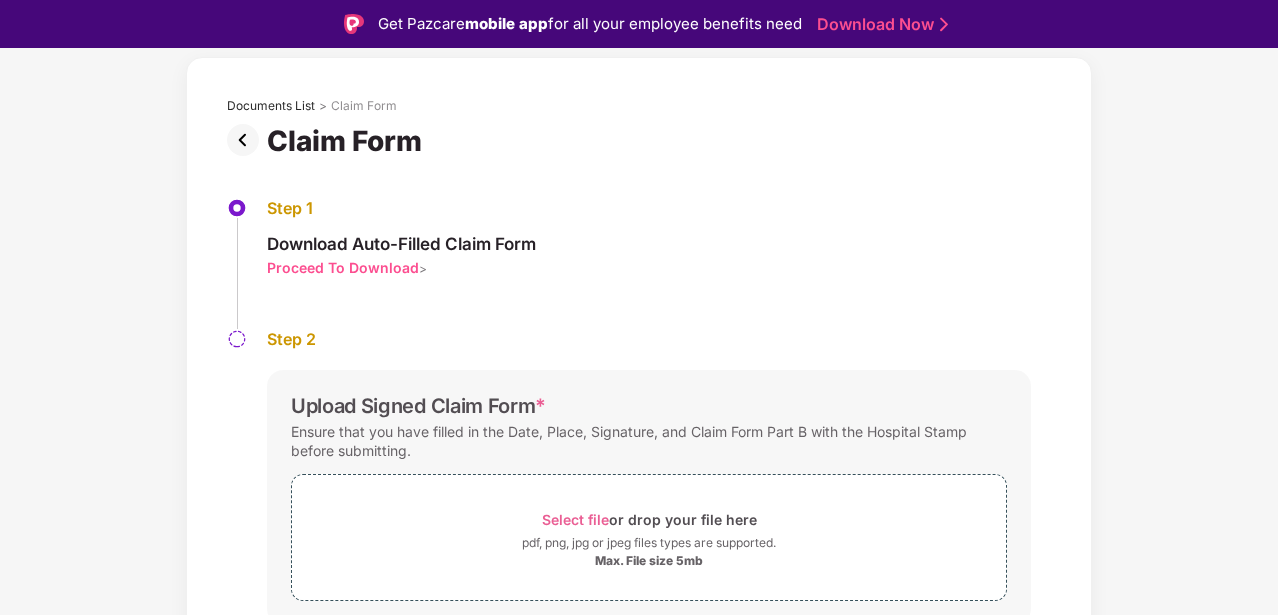 click on "Proceed To Download" at bounding box center (343, 267) 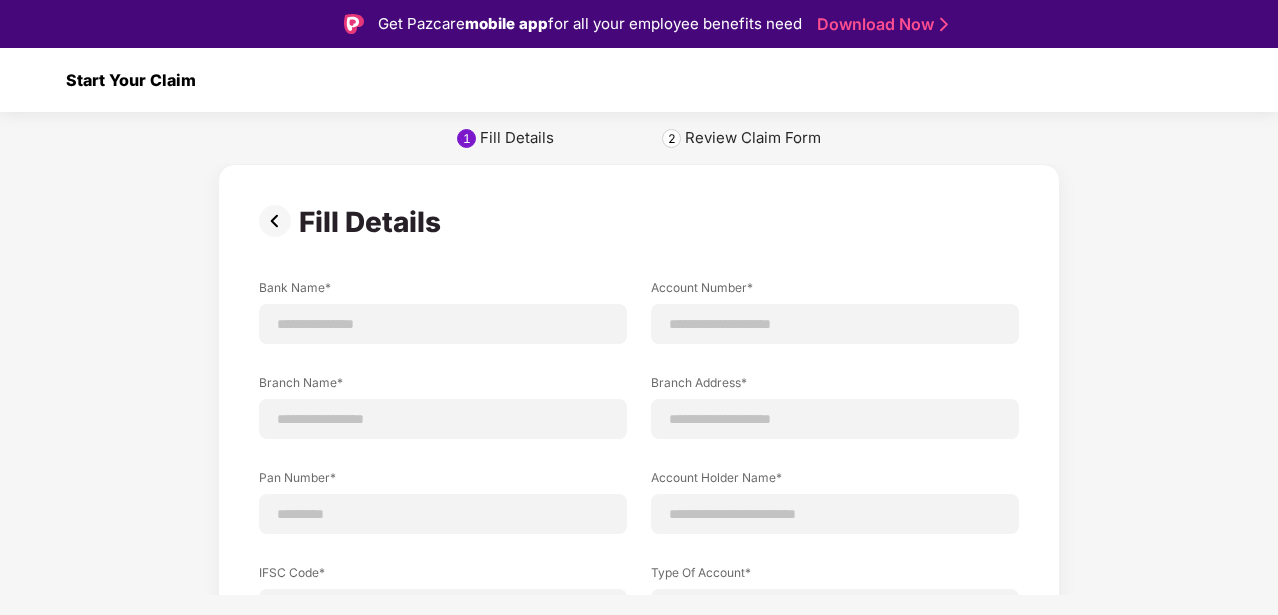 scroll, scrollTop: 0, scrollLeft: 0, axis: both 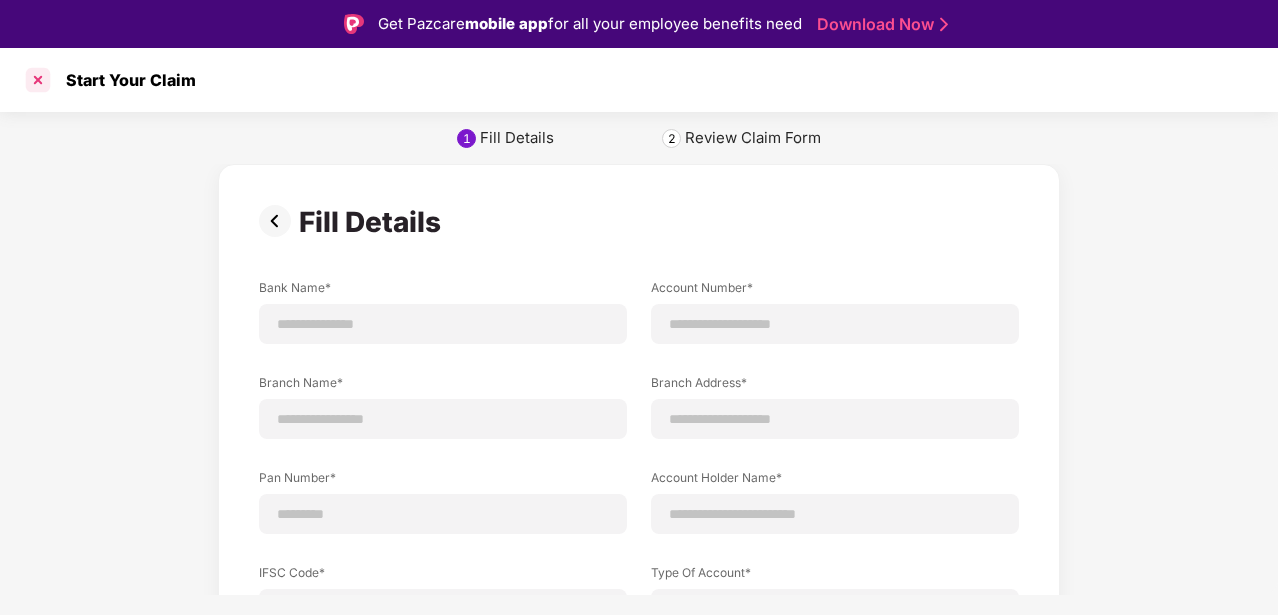 click at bounding box center [38, 80] 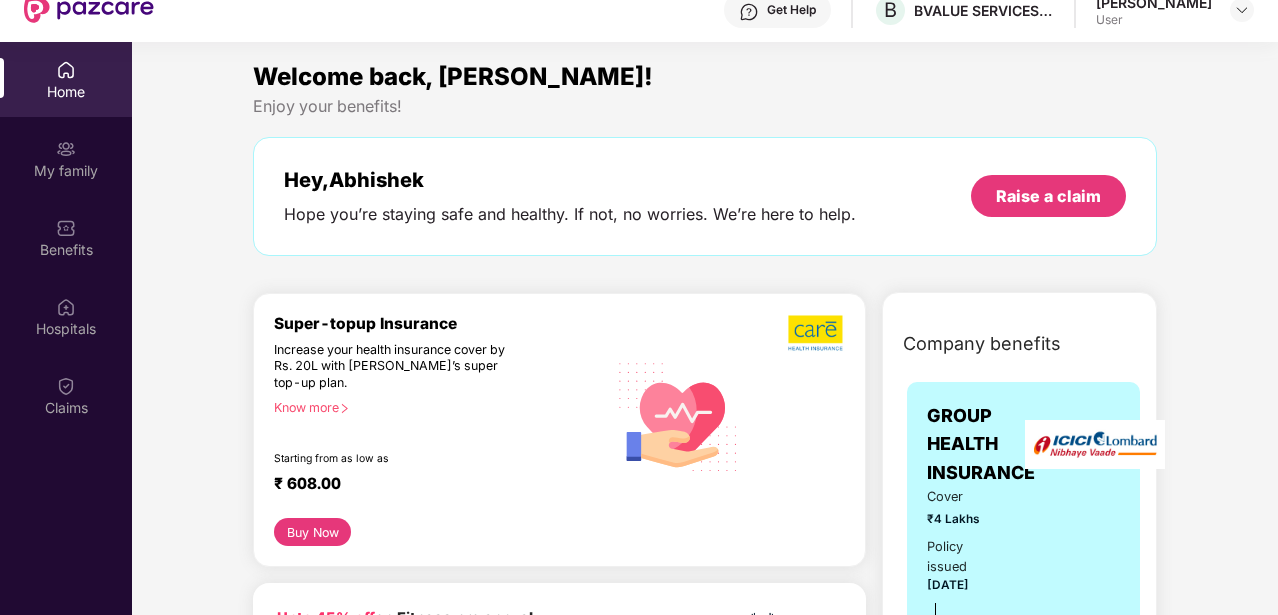 scroll, scrollTop: 0, scrollLeft: 0, axis: both 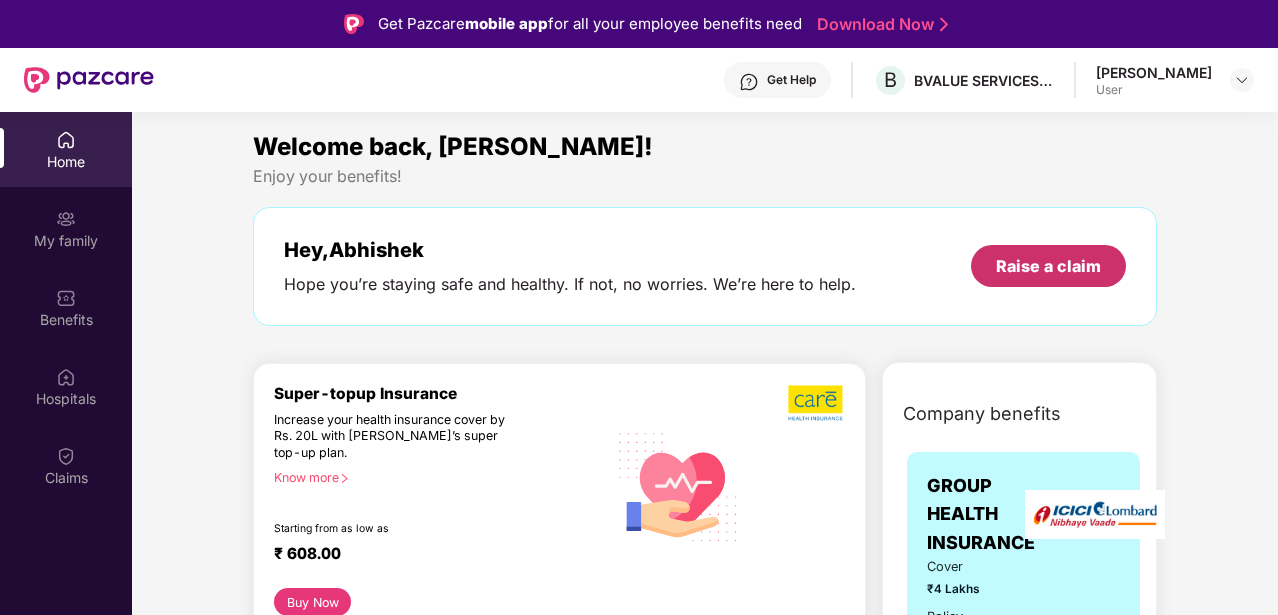 click on "Raise a claim" at bounding box center [1048, 266] 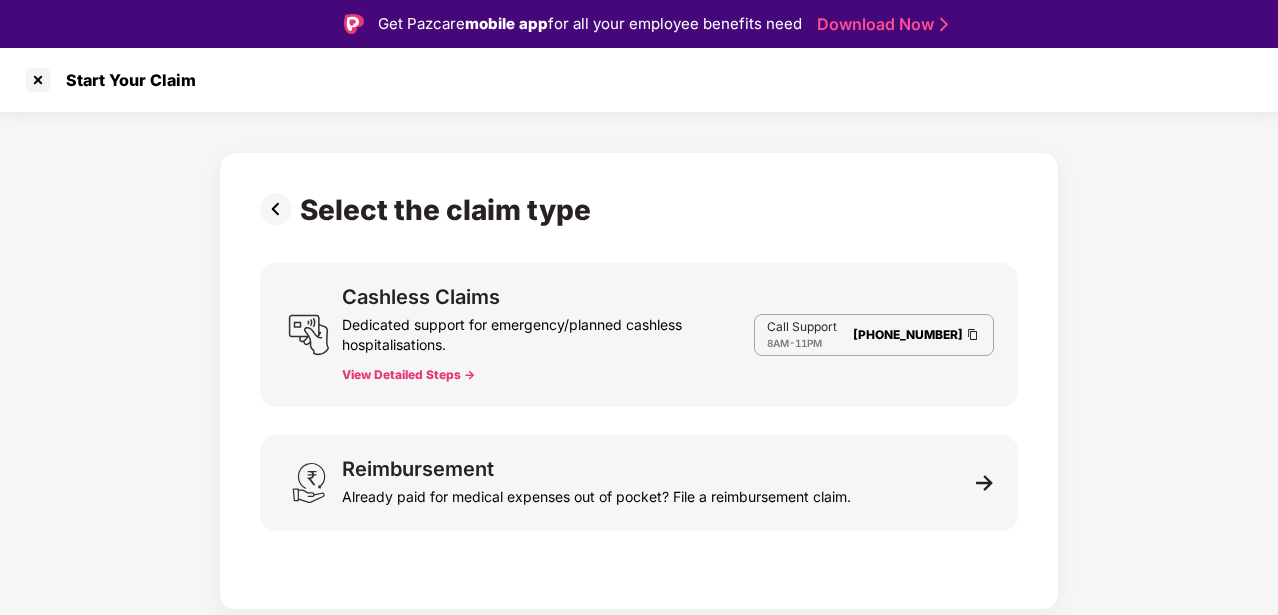 scroll, scrollTop: 48, scrollLeft: 0, axis: vertical 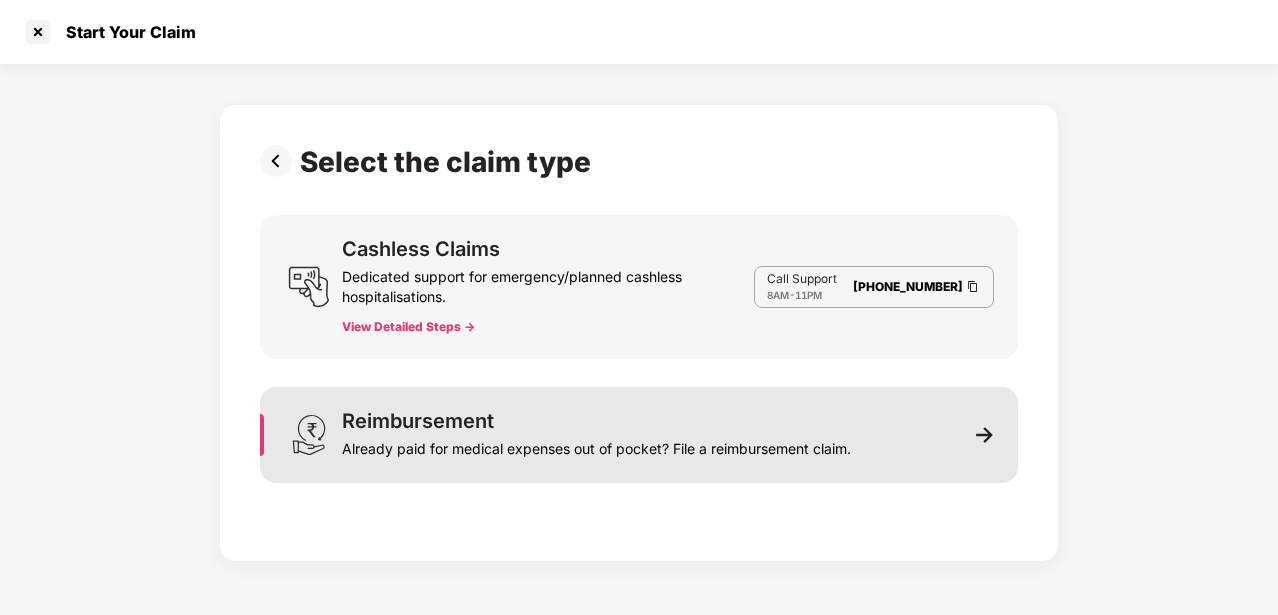 click on "Reimbursement Already paid for medical expenses out of pocket? File a reimbursement claim." at bounding box center [639, 435] 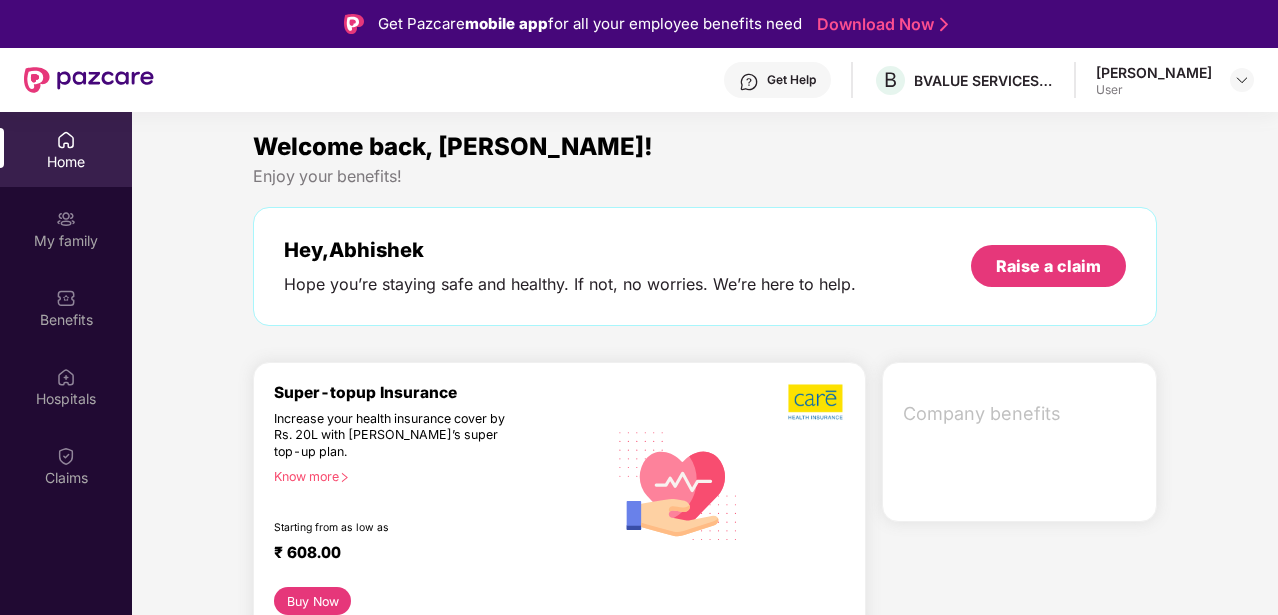 scroll, scrollTop: 0, scrollLeft: 0, axis: both 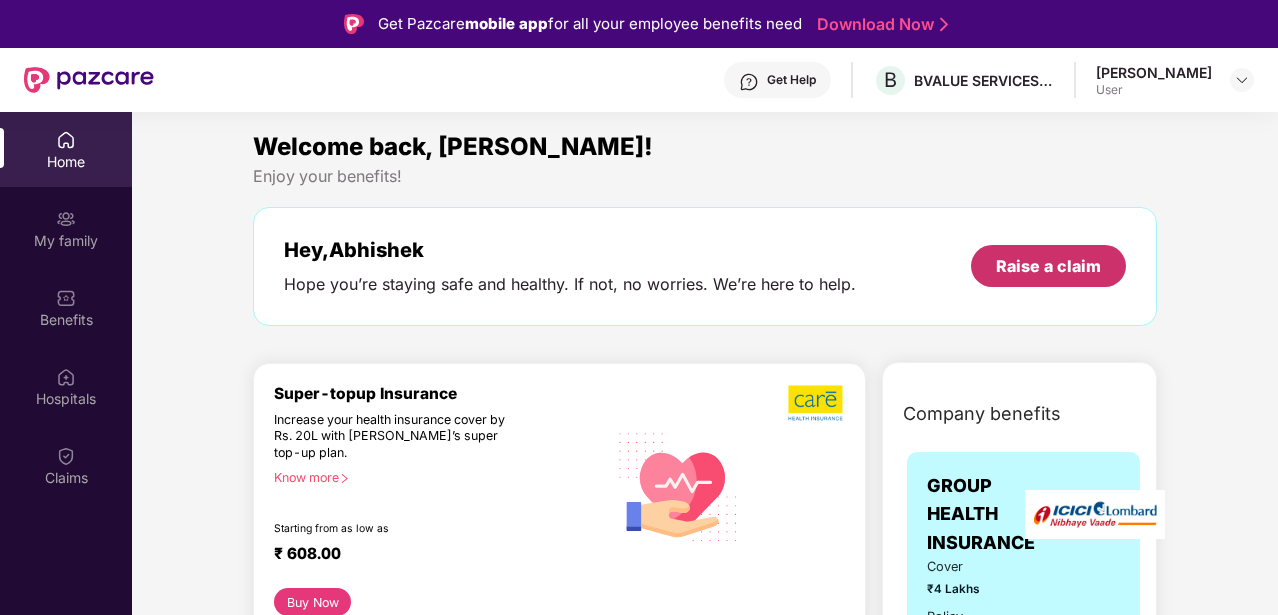 click on "Raise a claim" at bounding box center (1048, 266) 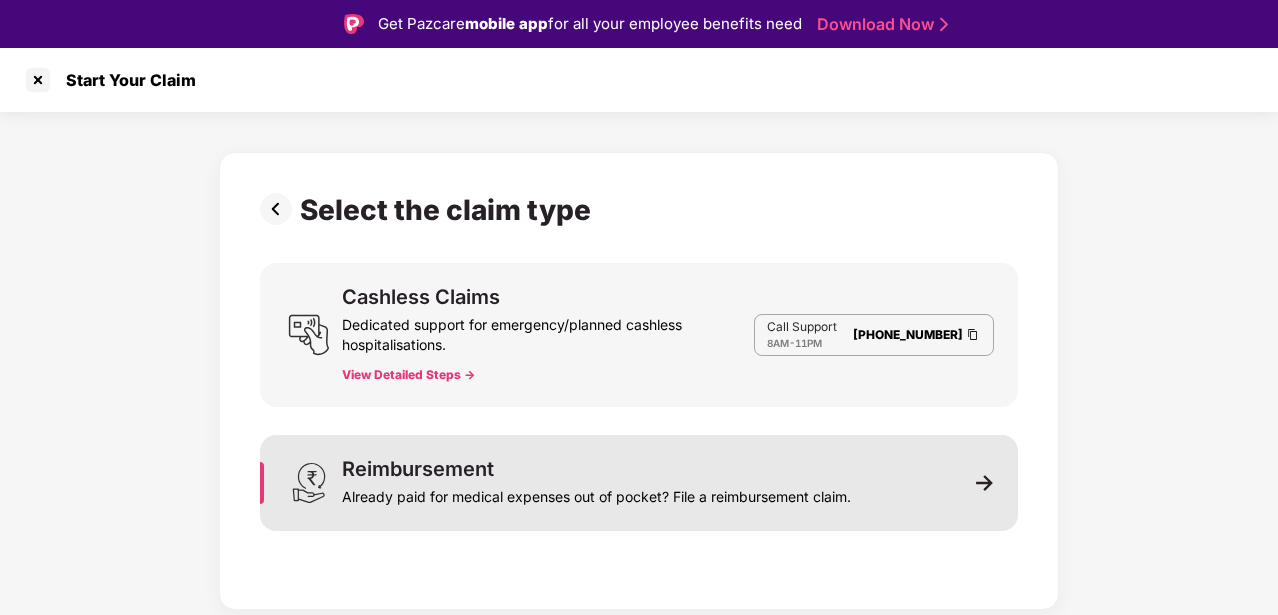 click at bounding box center (985, 483) 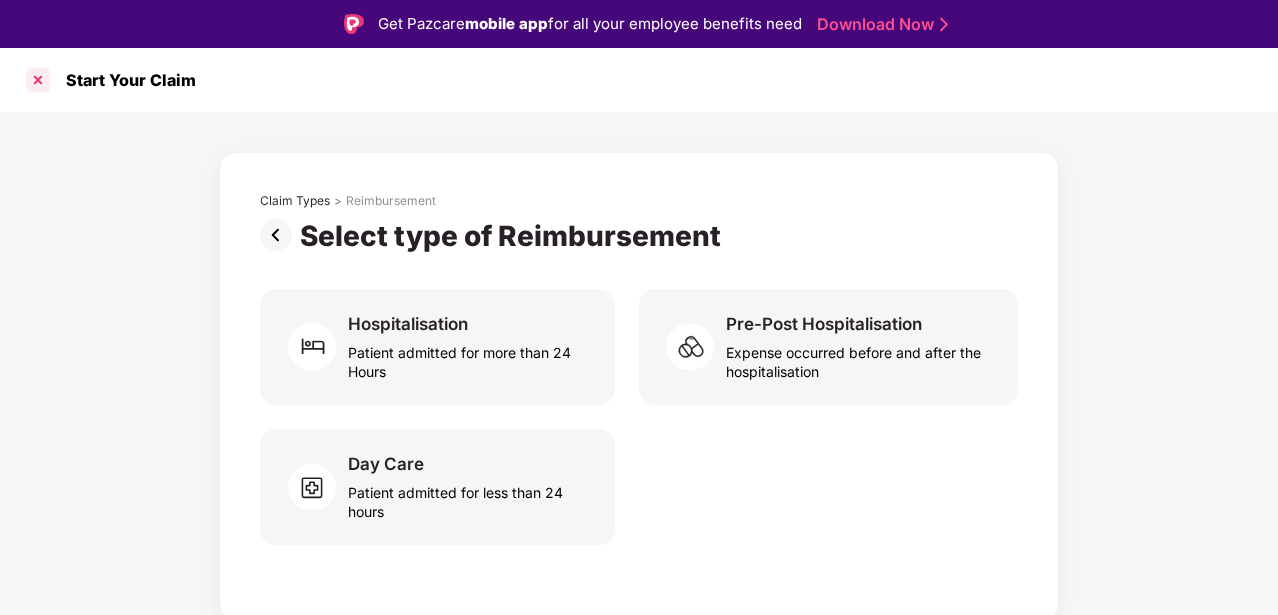 click at bounding box center (38, 80) 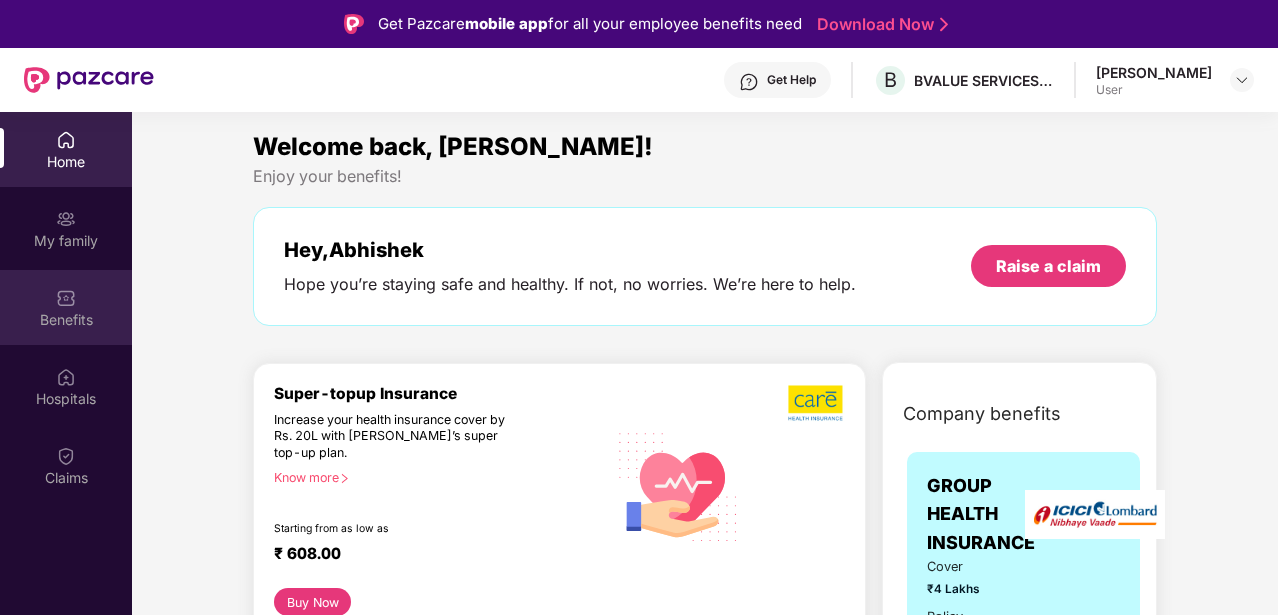 click on "Benefits" at bounding box center [66, 320] 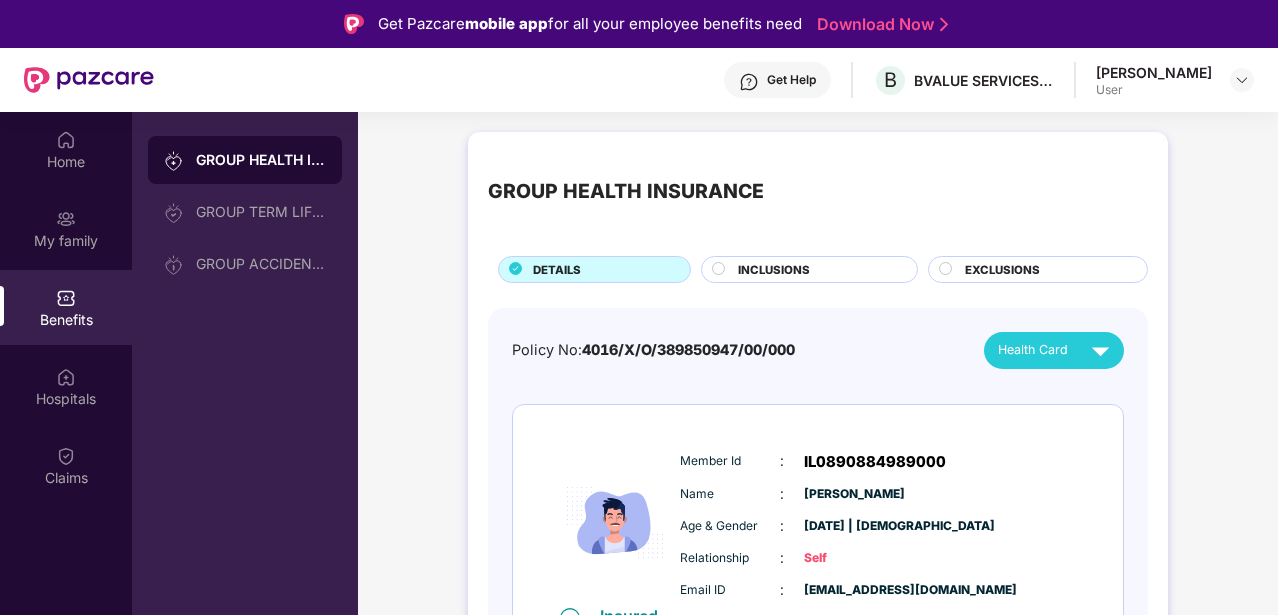 scroll, scrollTop: 22, scrollLeft: 0, axis: vertical 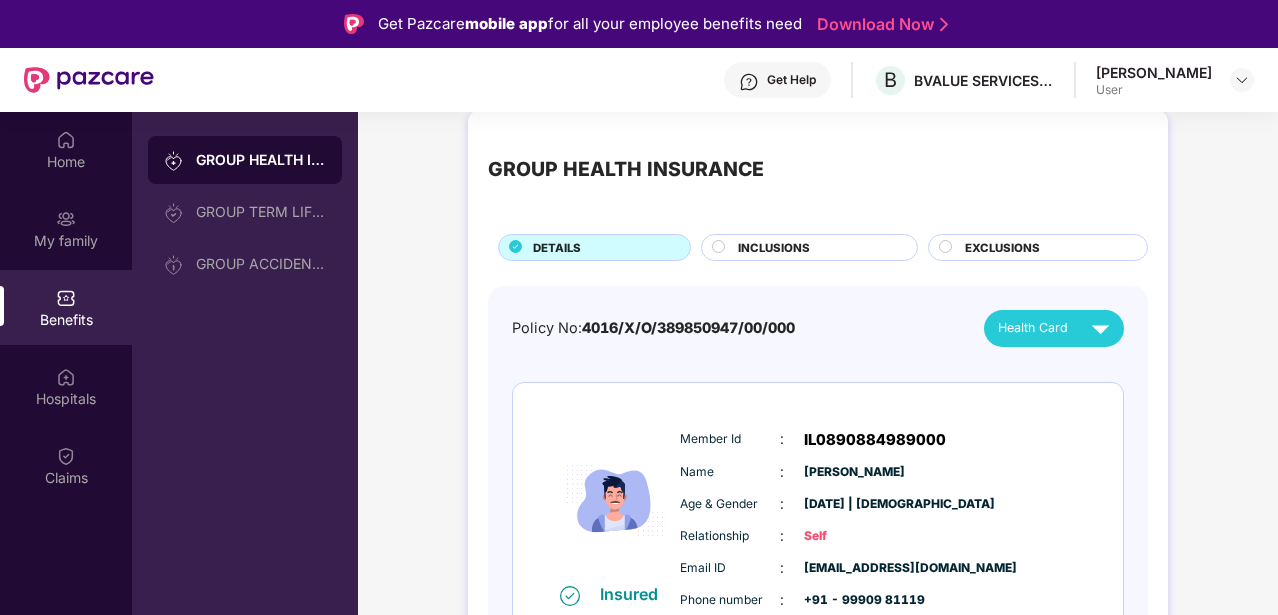 click on "INCLUSIONS" at bounding box center (817, 249) 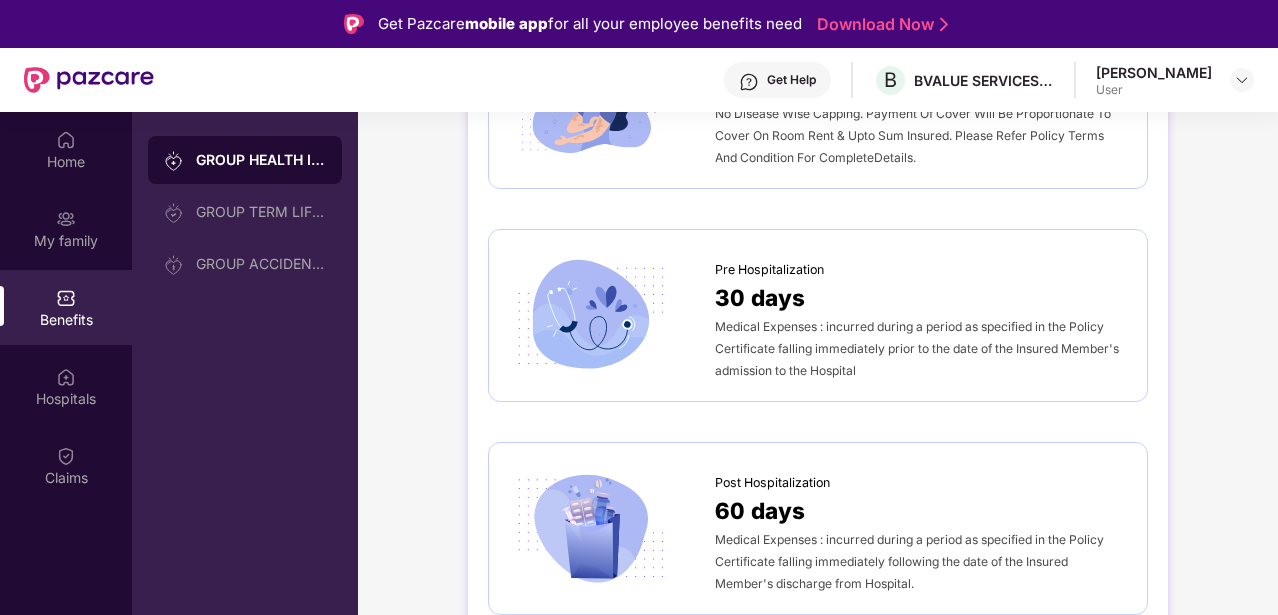 scroll, scrollTop: 1081, scrollLeft: 0, axis: vertical 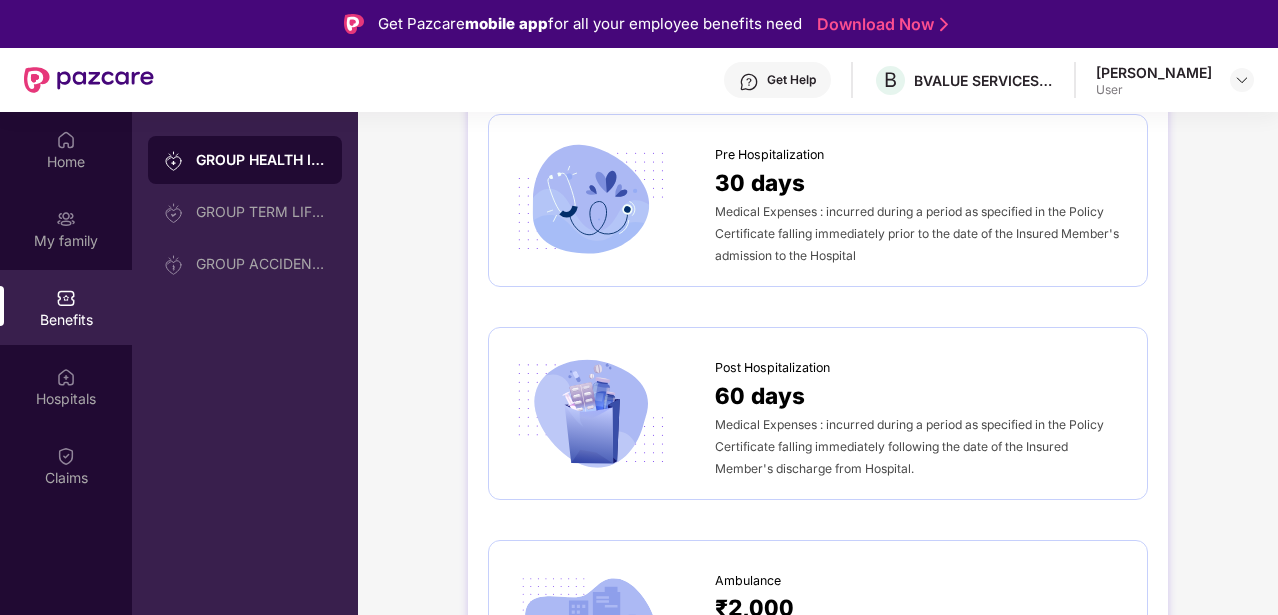 click on "Medical Expenses : incurred during a period as specified in the Policy Certificate falling immediately following the date of the Insured Member's discharge from Hospital." at bounding box center (921, 446) 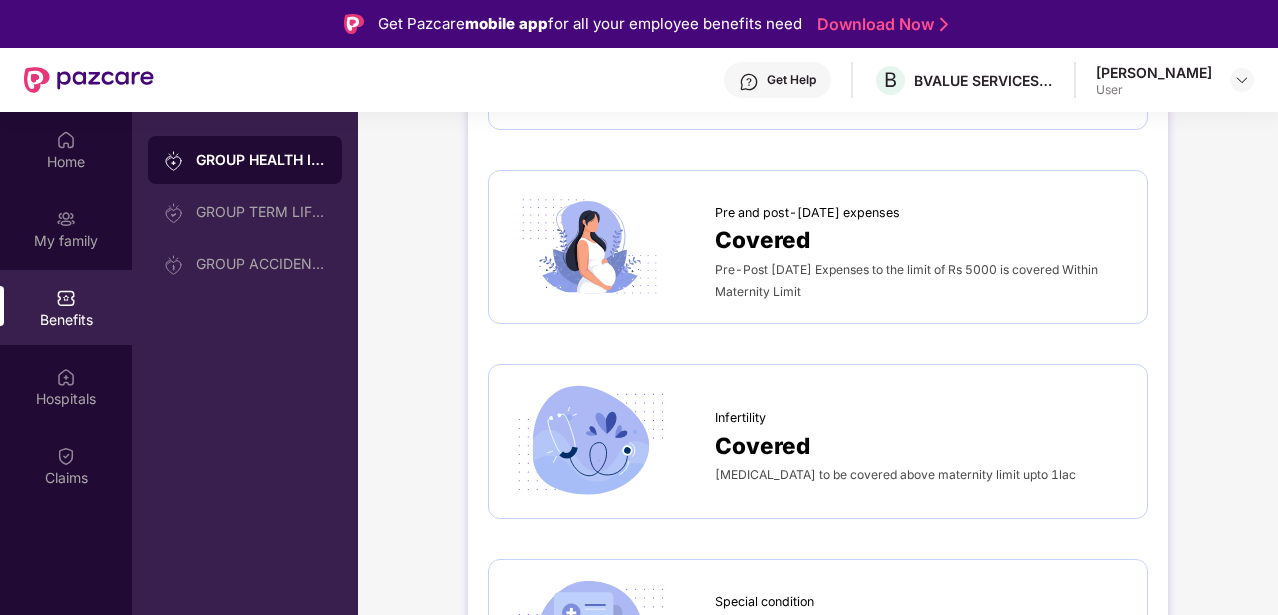 scroll, scrollTop: 2461, scrollLeft: 0, axis: vertical 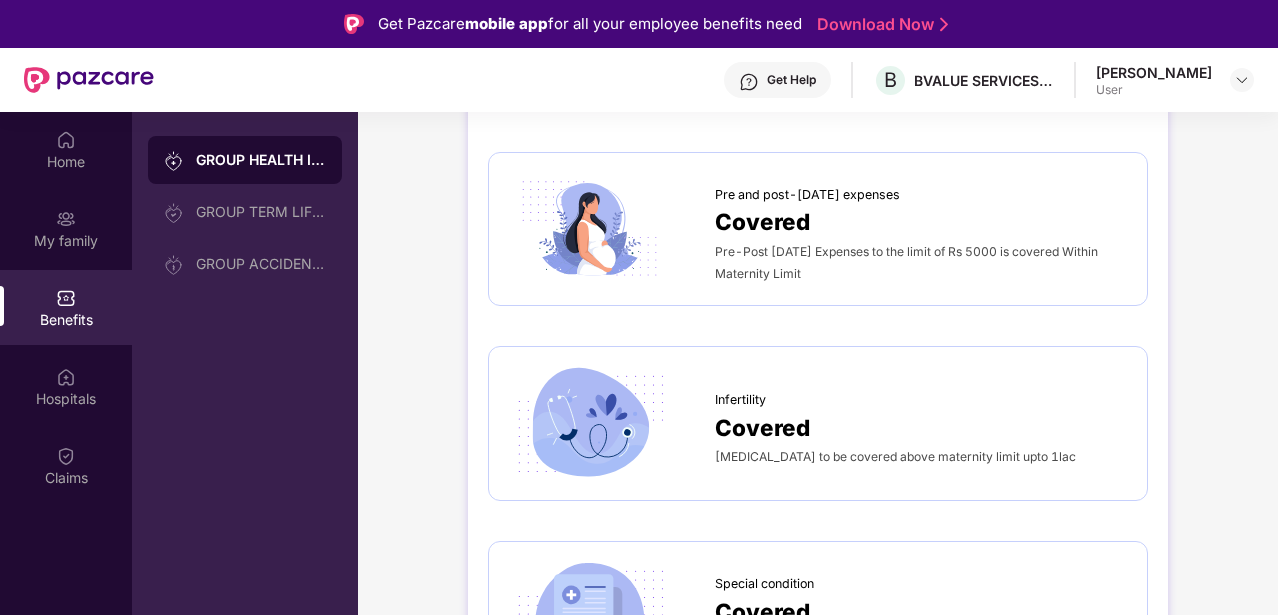 click on "Pre and post-[DATE] expenses" at bounding box center [807, 195] 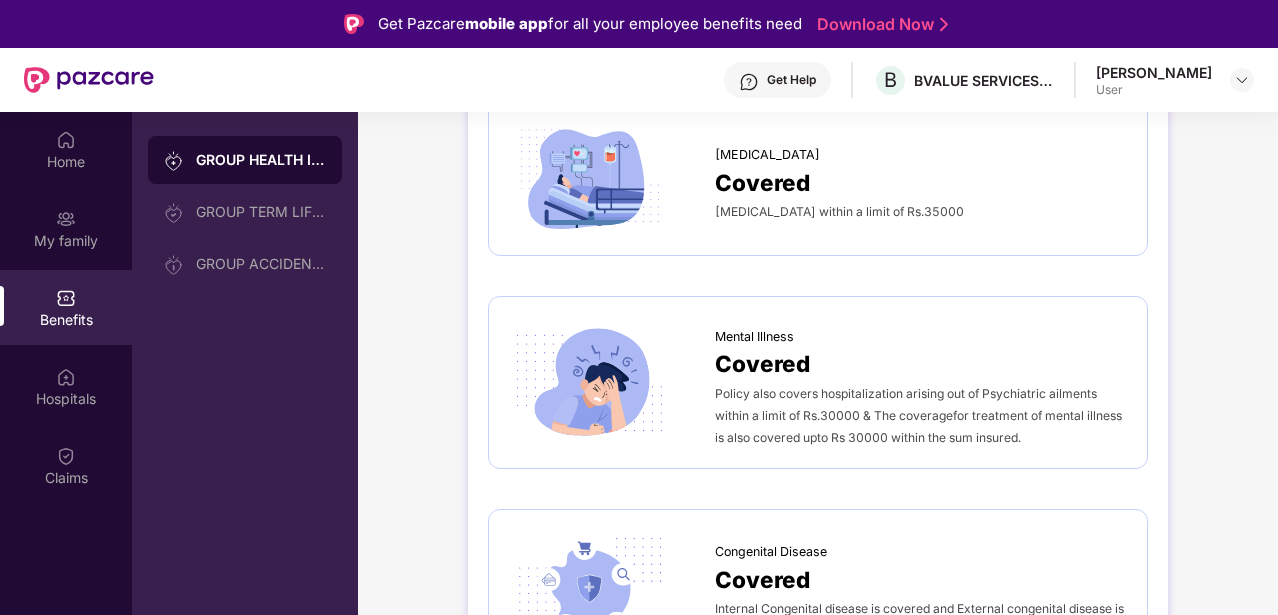 scroll, scrollTop: 3506, scrollLeft: 0, axis: vertical 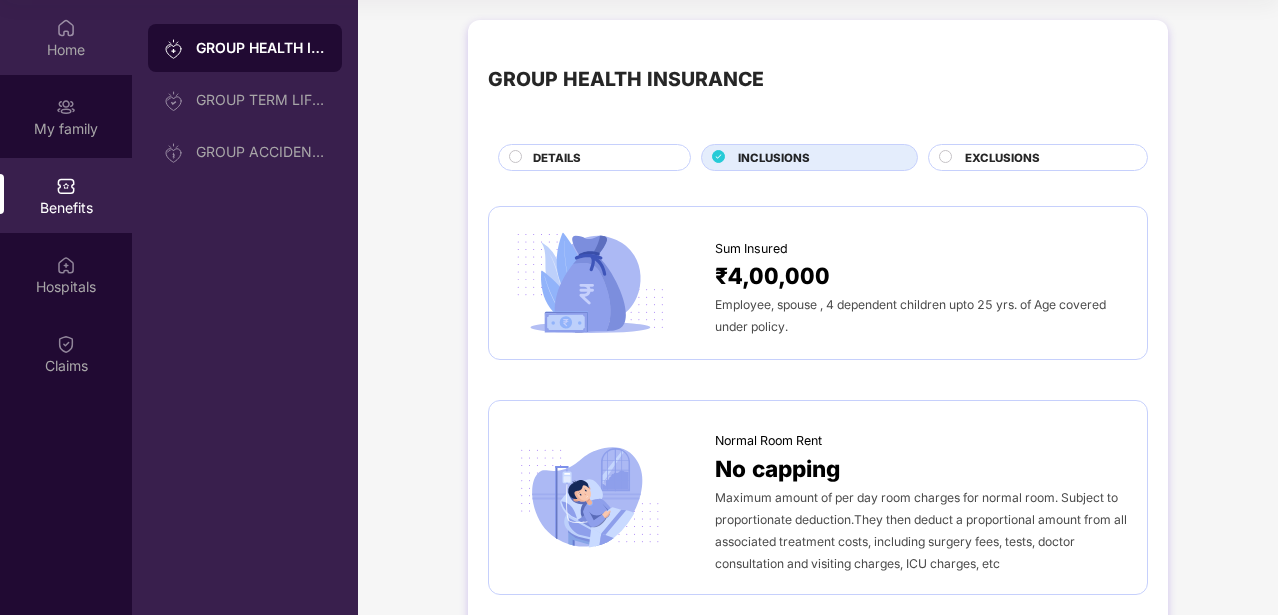 click on "Home" at bounding box center [66, 50] 